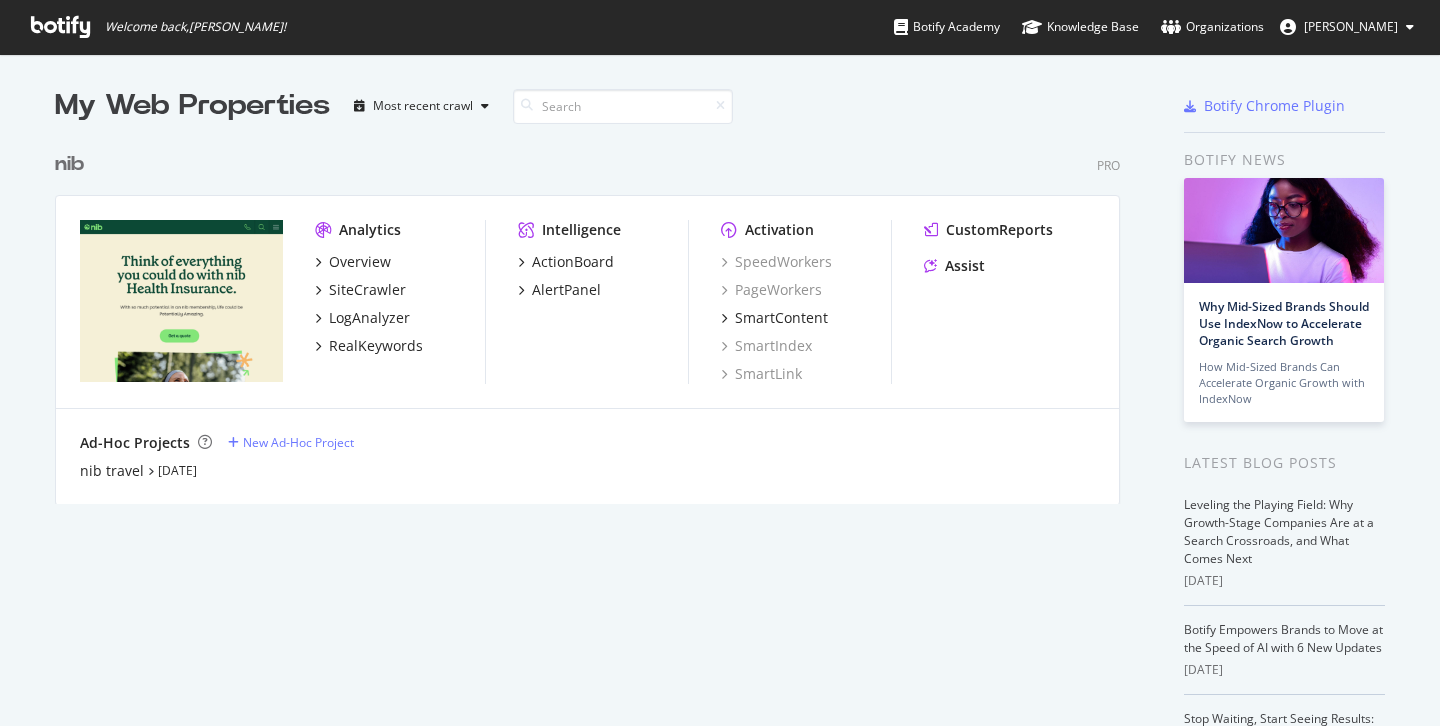scroll, scrollTop: 0, scrollLeft: 0, axis: both 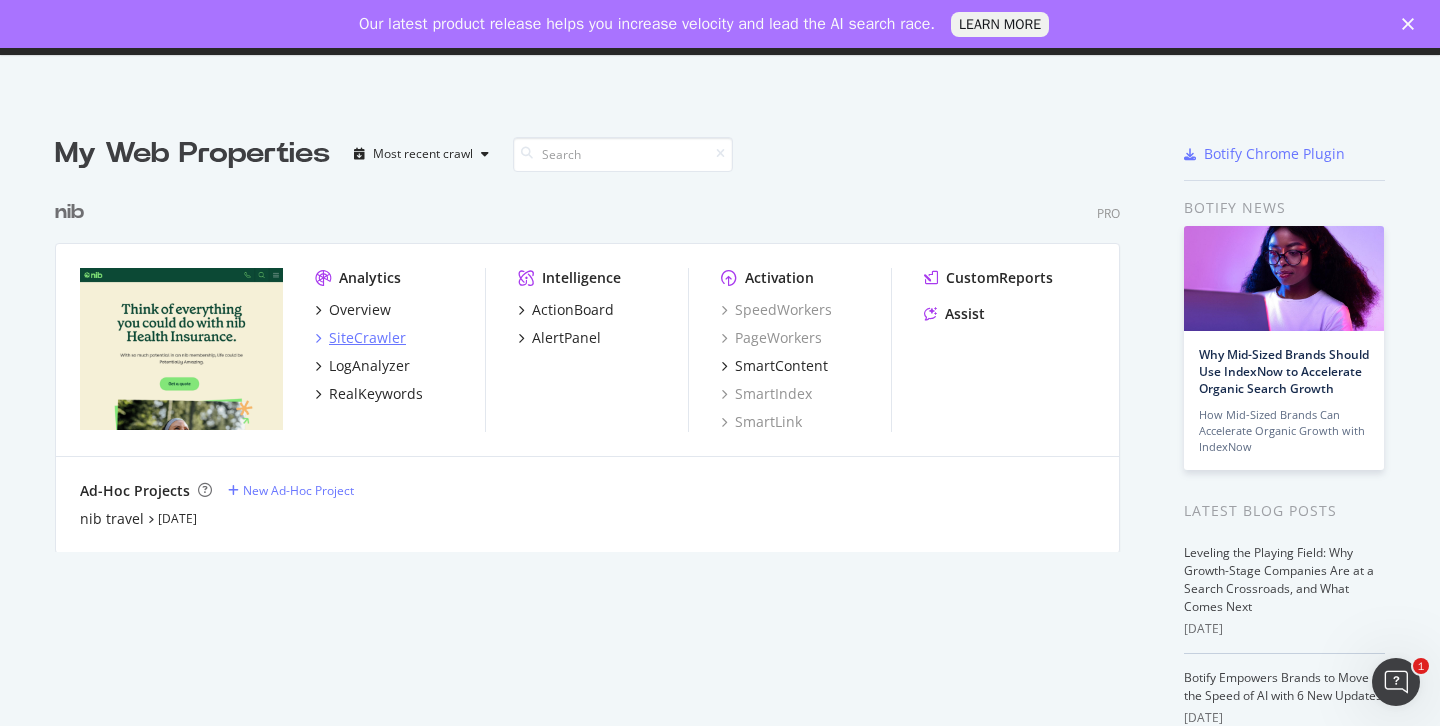 click on "SiteCrawler" at bounding box center (367, 338) 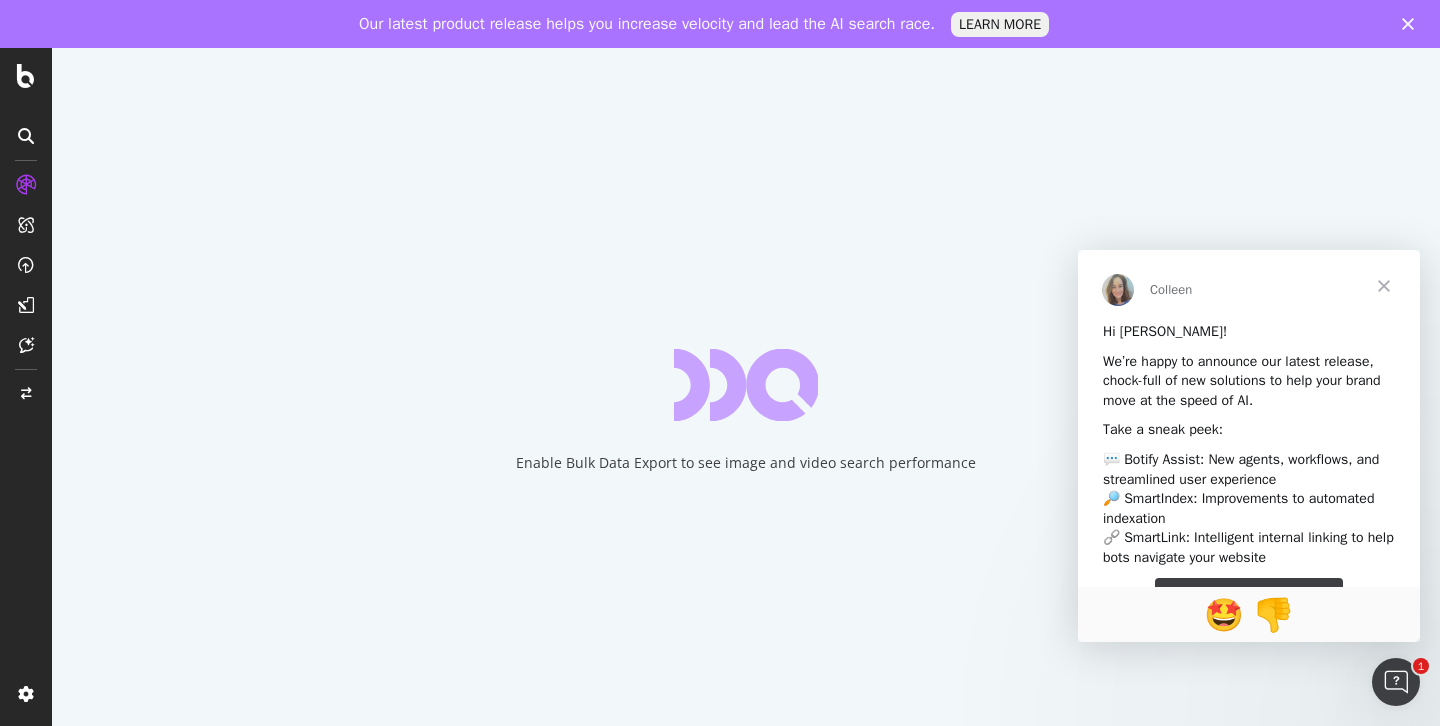 scroll, scrollTop: 0, scrollLeft: 0, axis: both 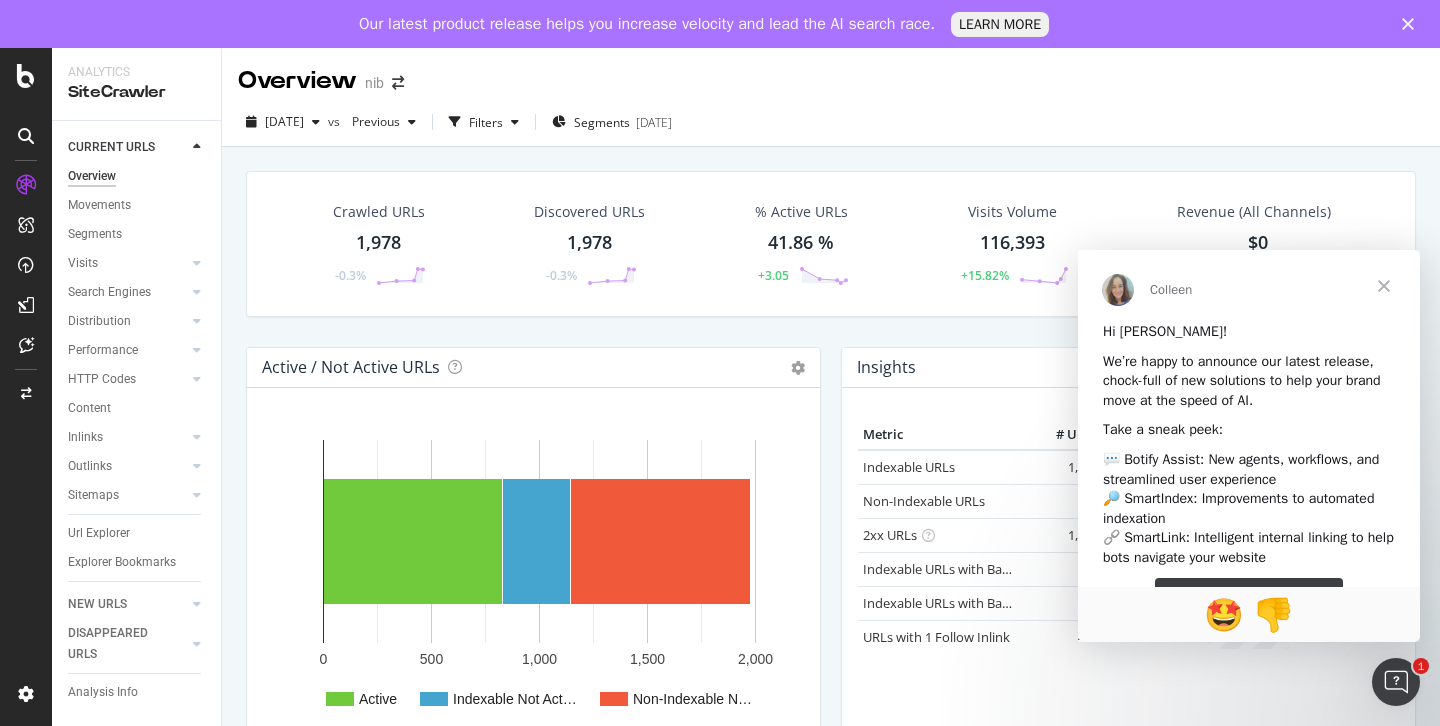 click at bounding box center (1384, 286) 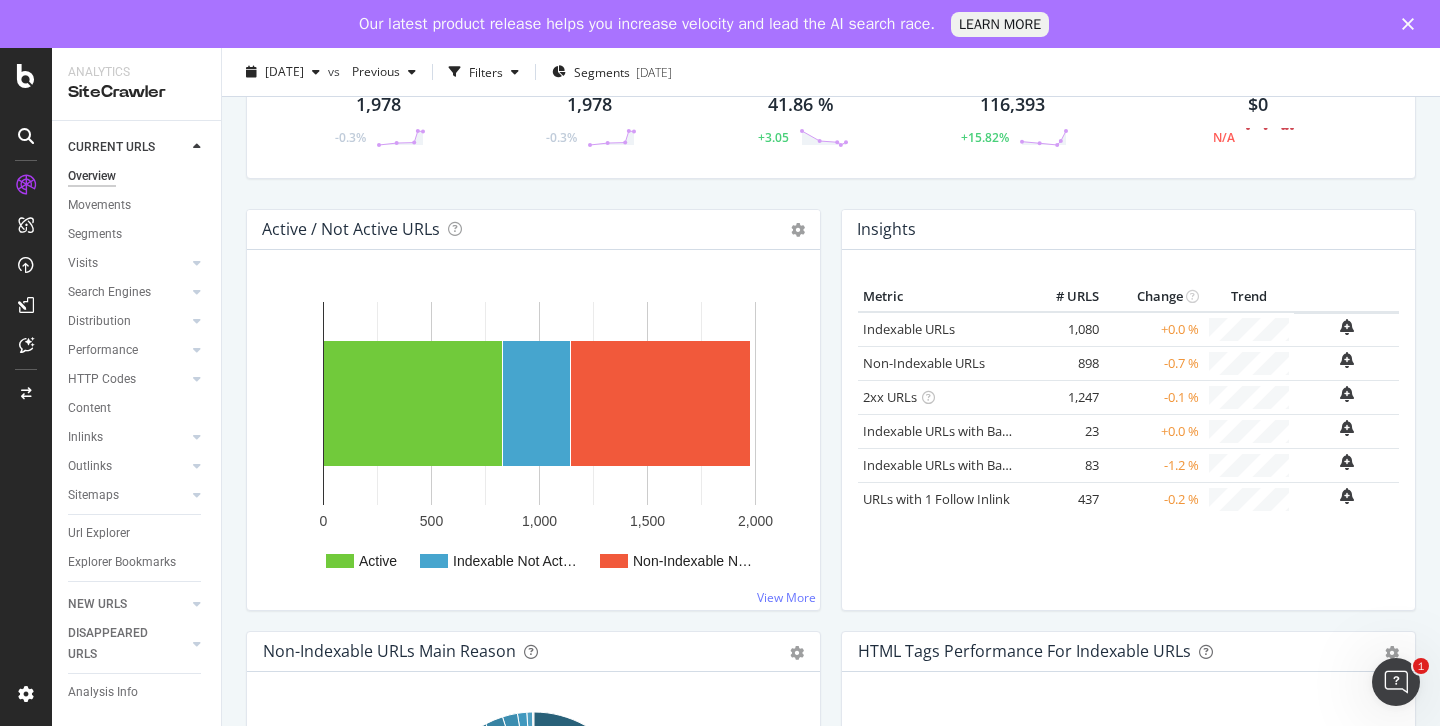 scroll, scrollTop: 0, scrollLeft: 0, axis: both 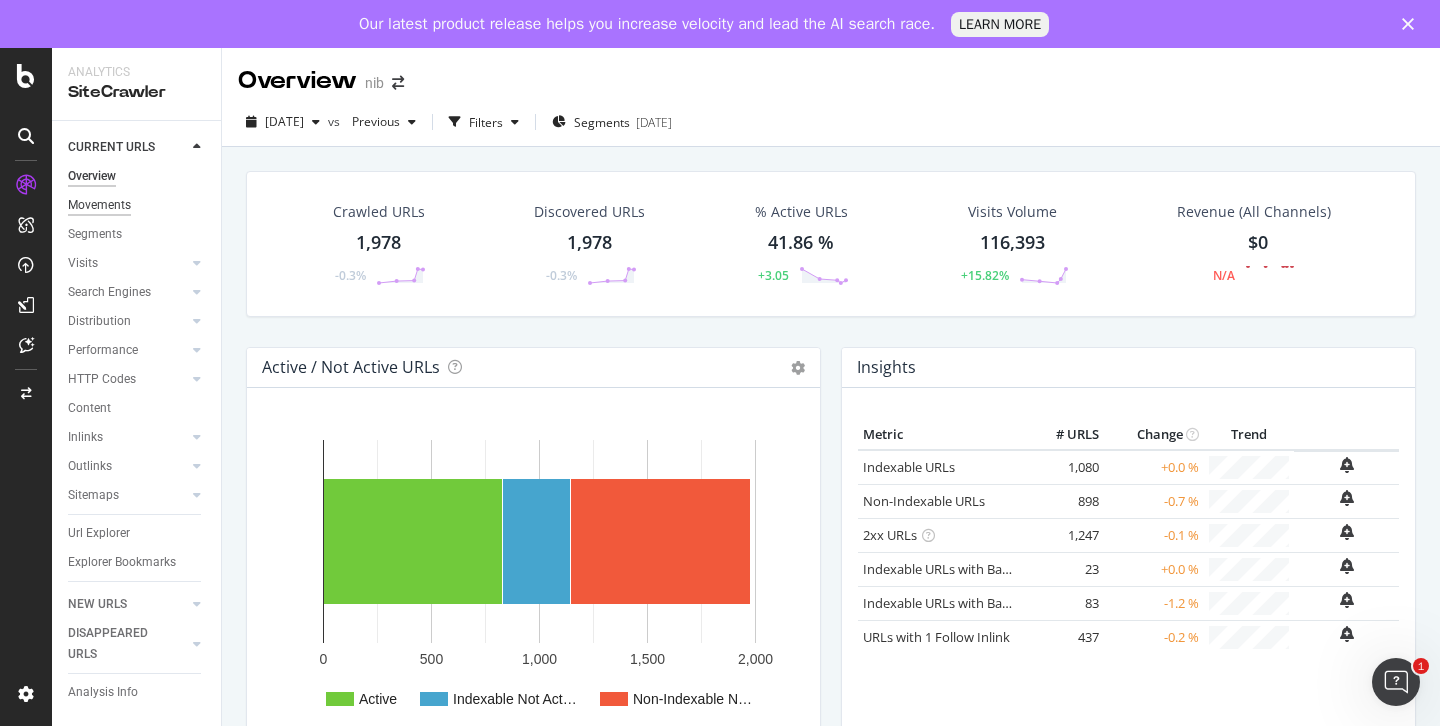 click on "Movements" at bounding box center [99, 205] 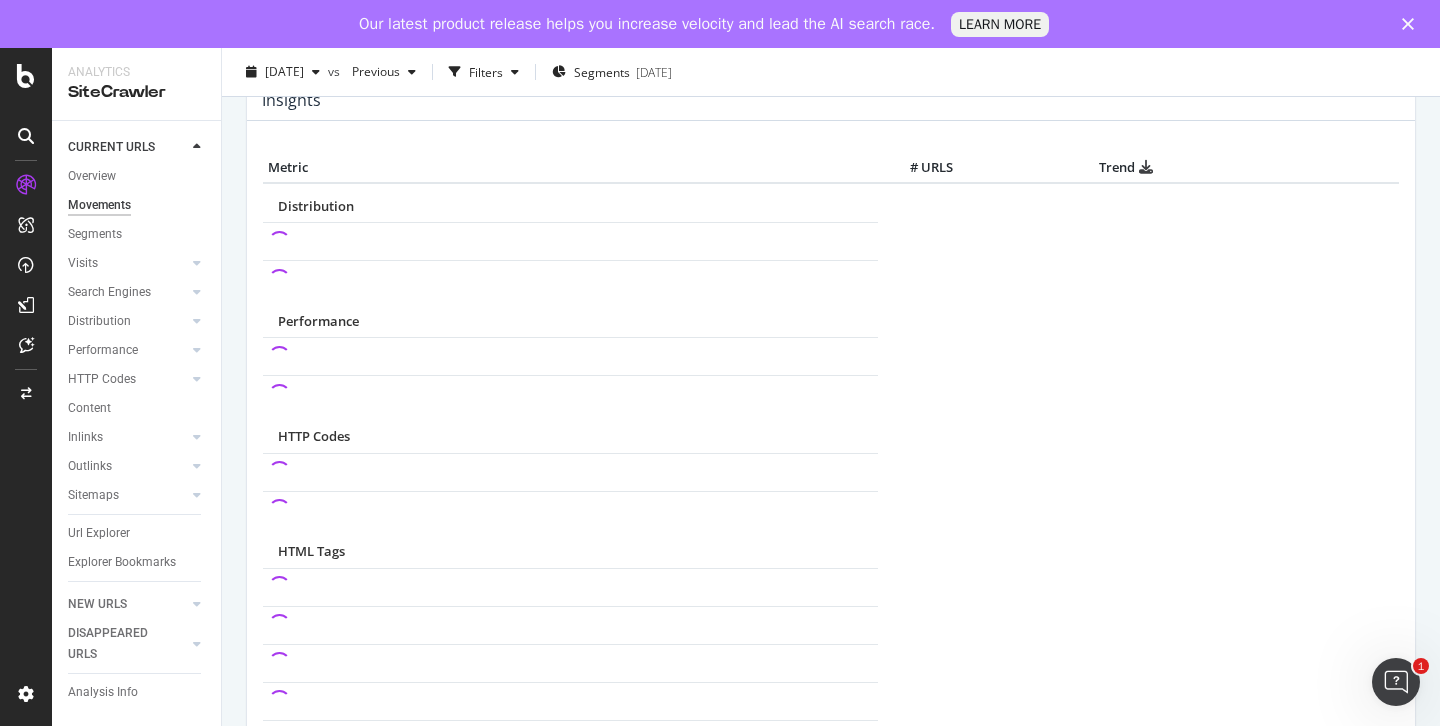 scroll, scrollTop: 925, scrollLeft: 0, axis: vertical 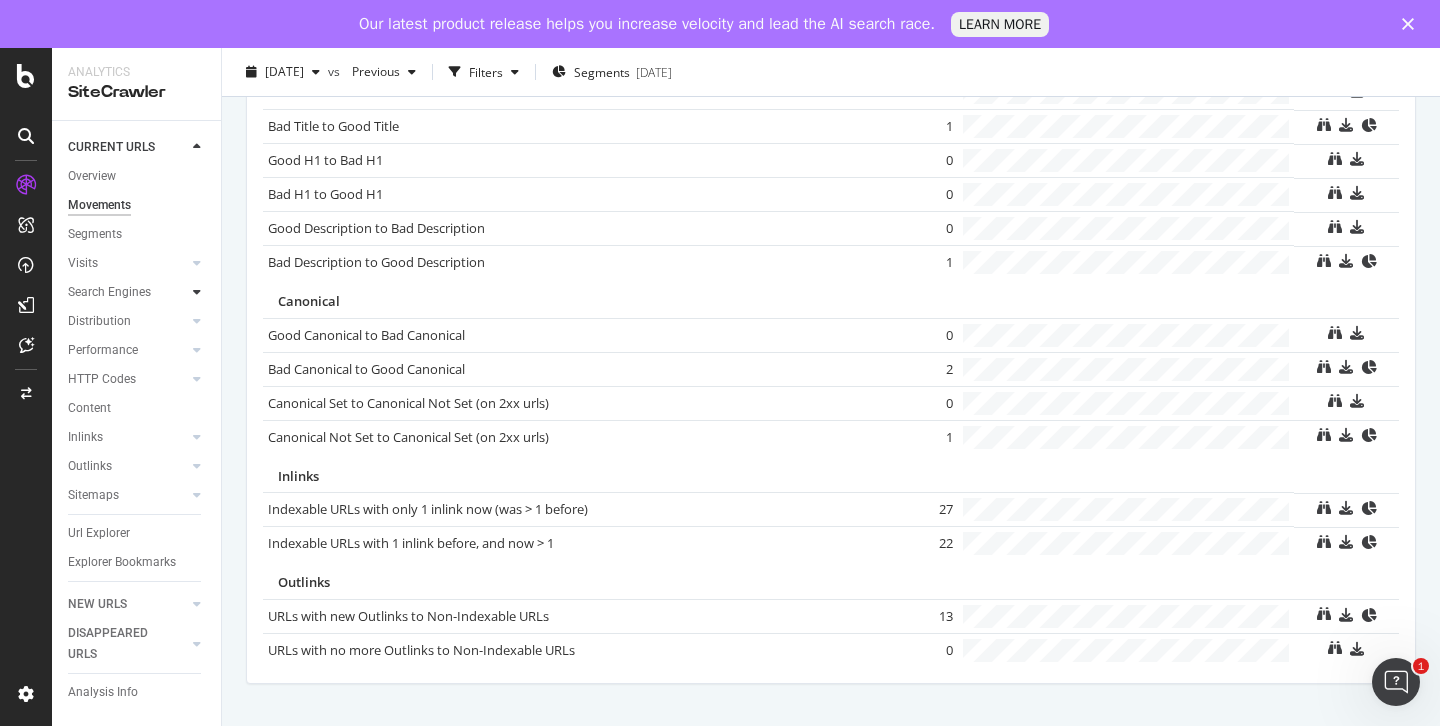 click at bounding box center [197, 292] 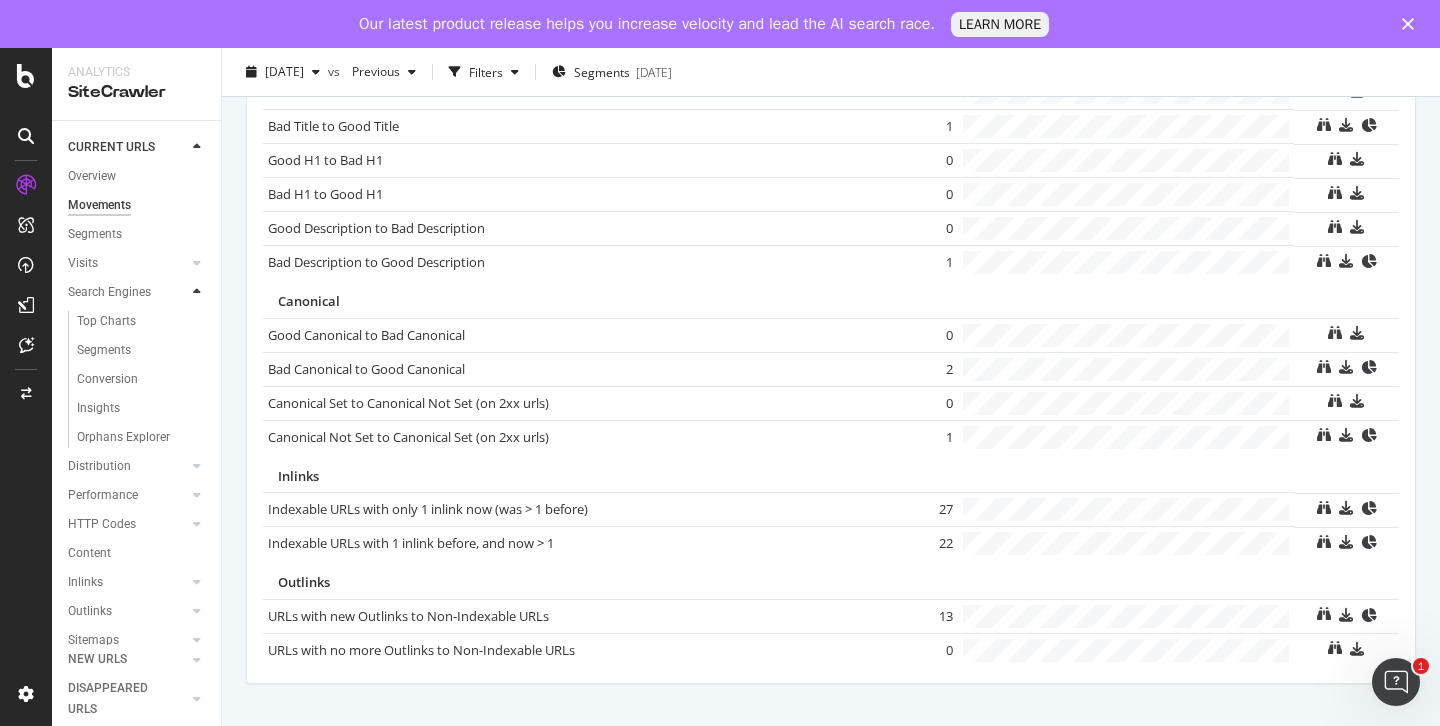 click at bounding box center (197, 292) 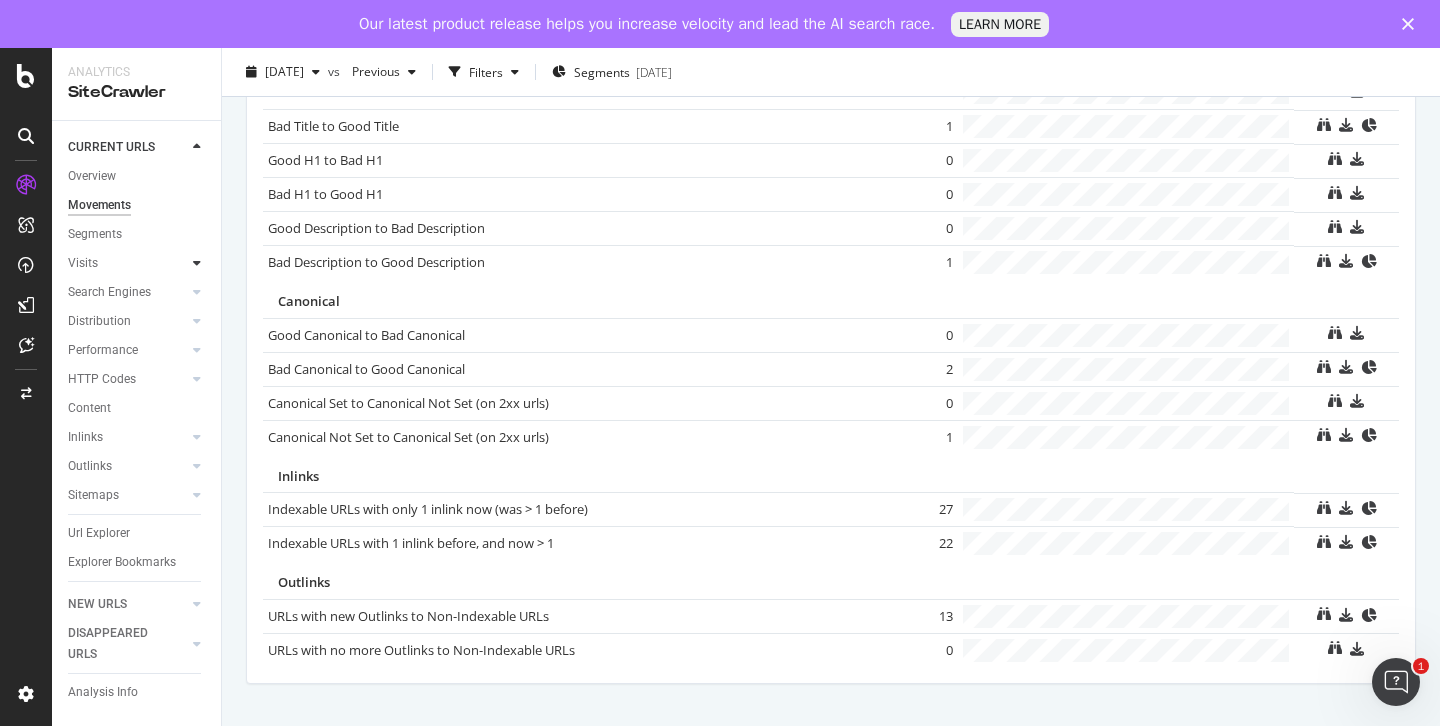 click at bounding box center (197, 263) 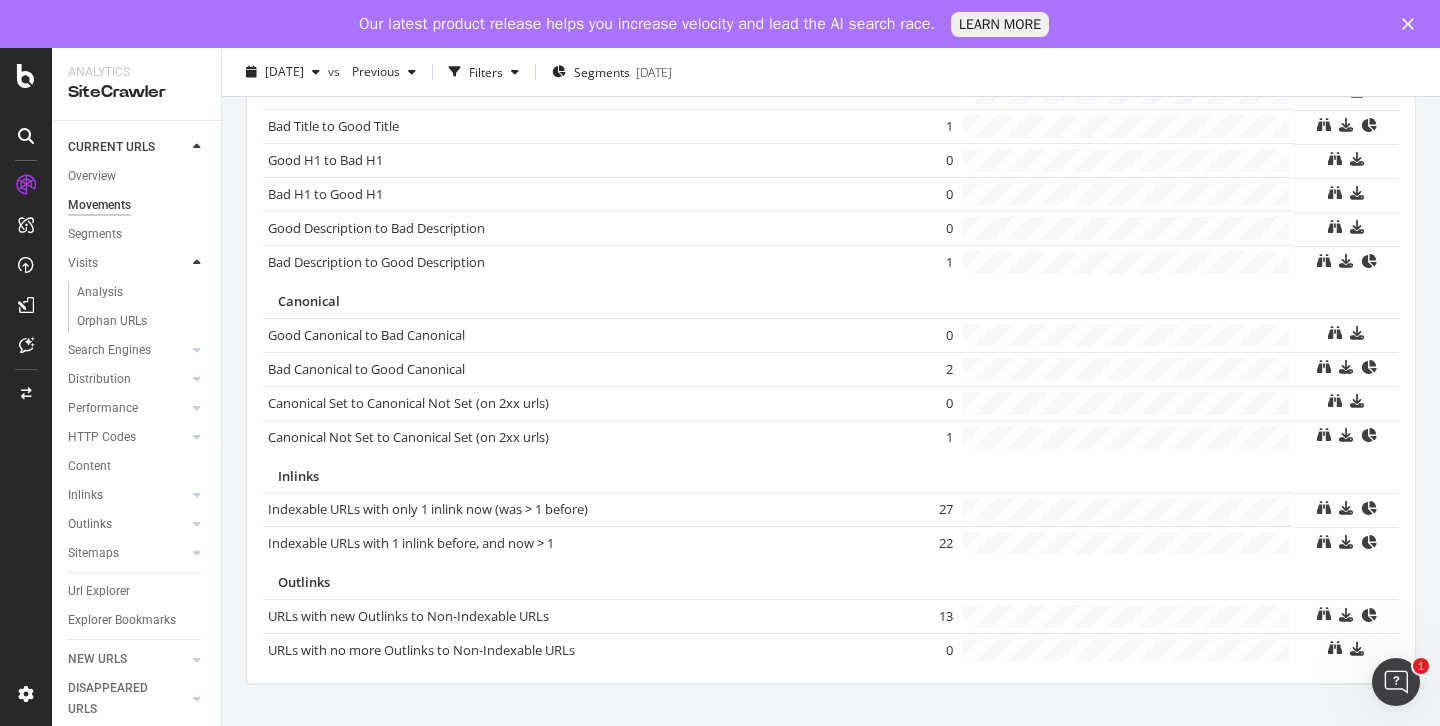 click at bounding box center (197, 263) 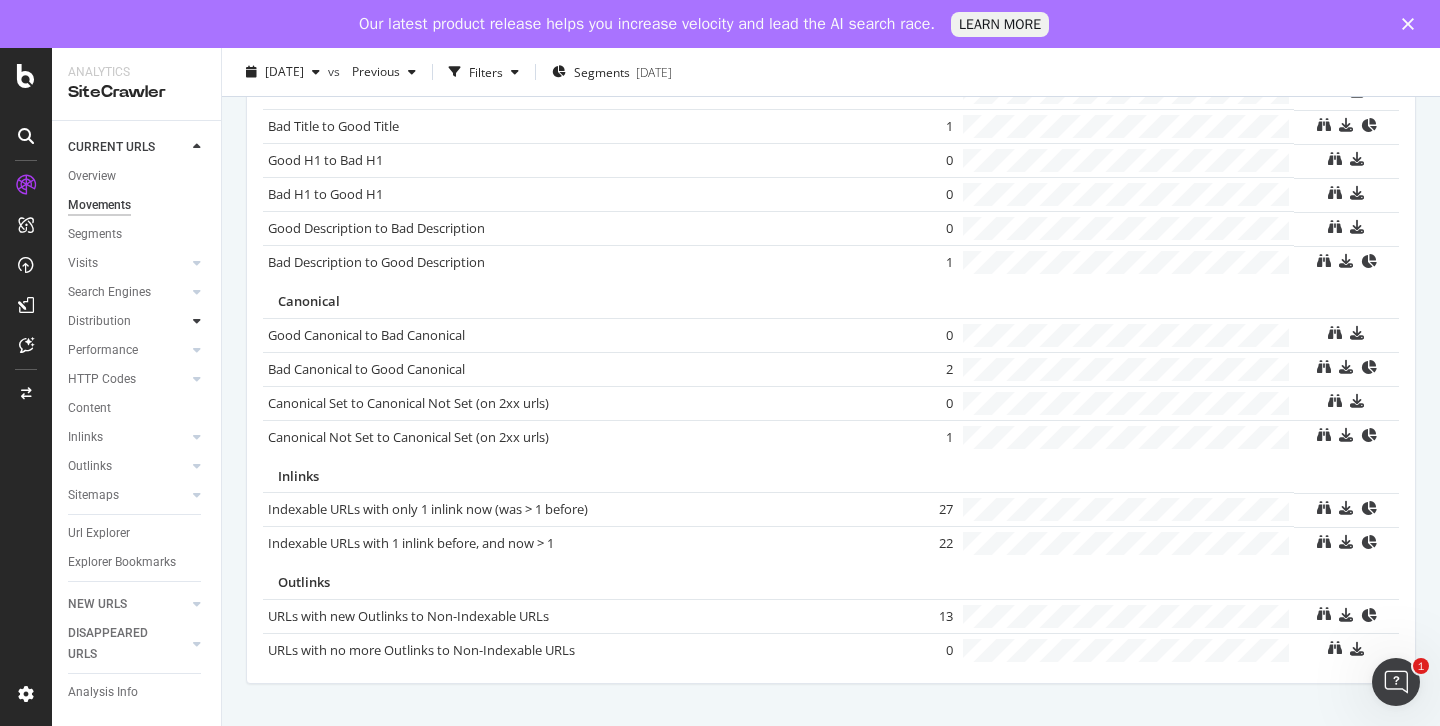 click at bounding box center [197, 321] 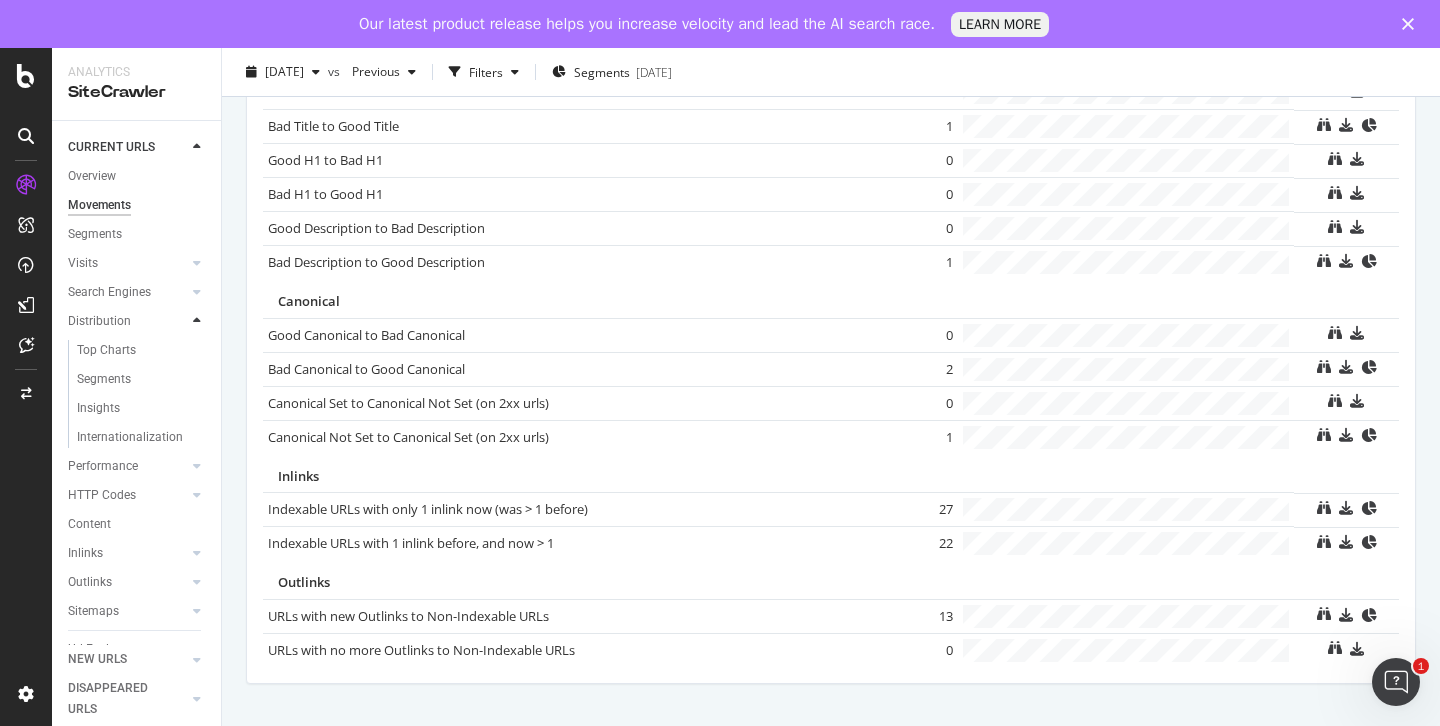 click at bounding box center (197, 321) 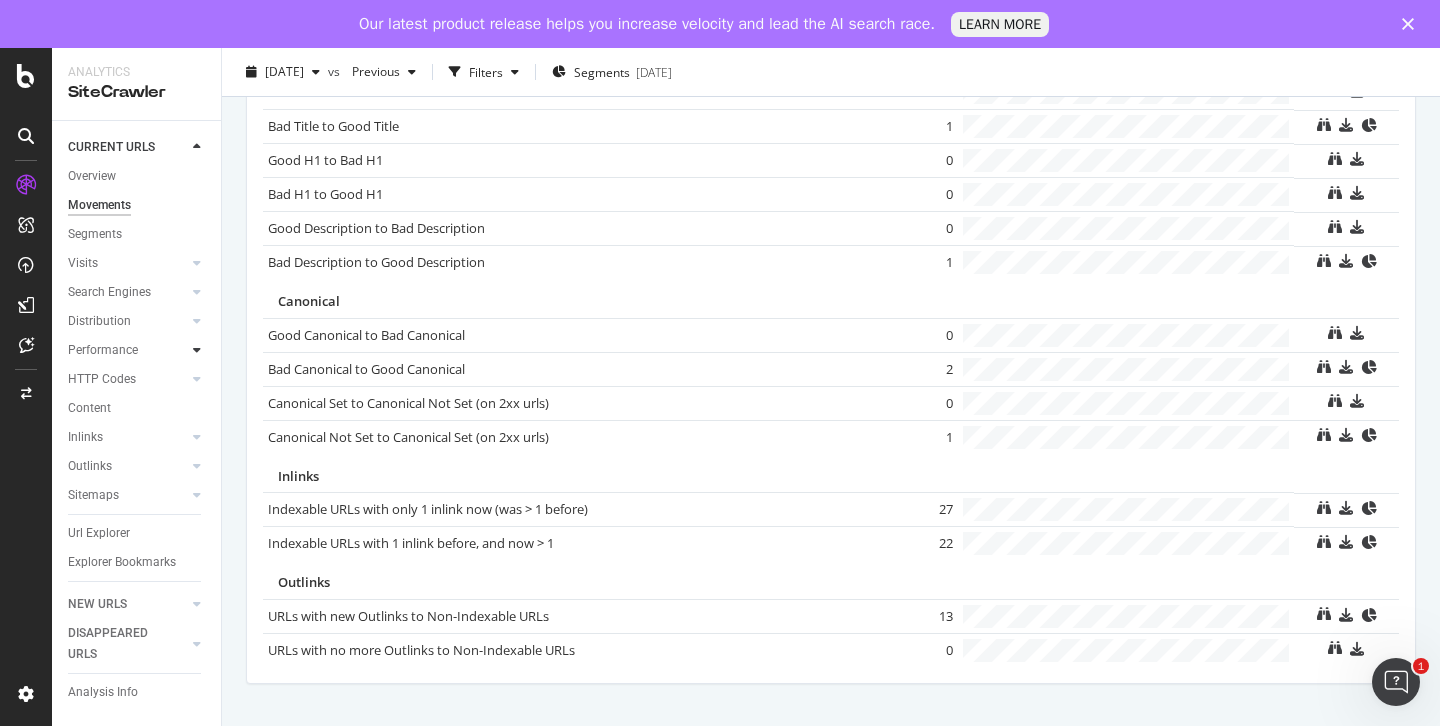 click at bounding box center (197, 350) 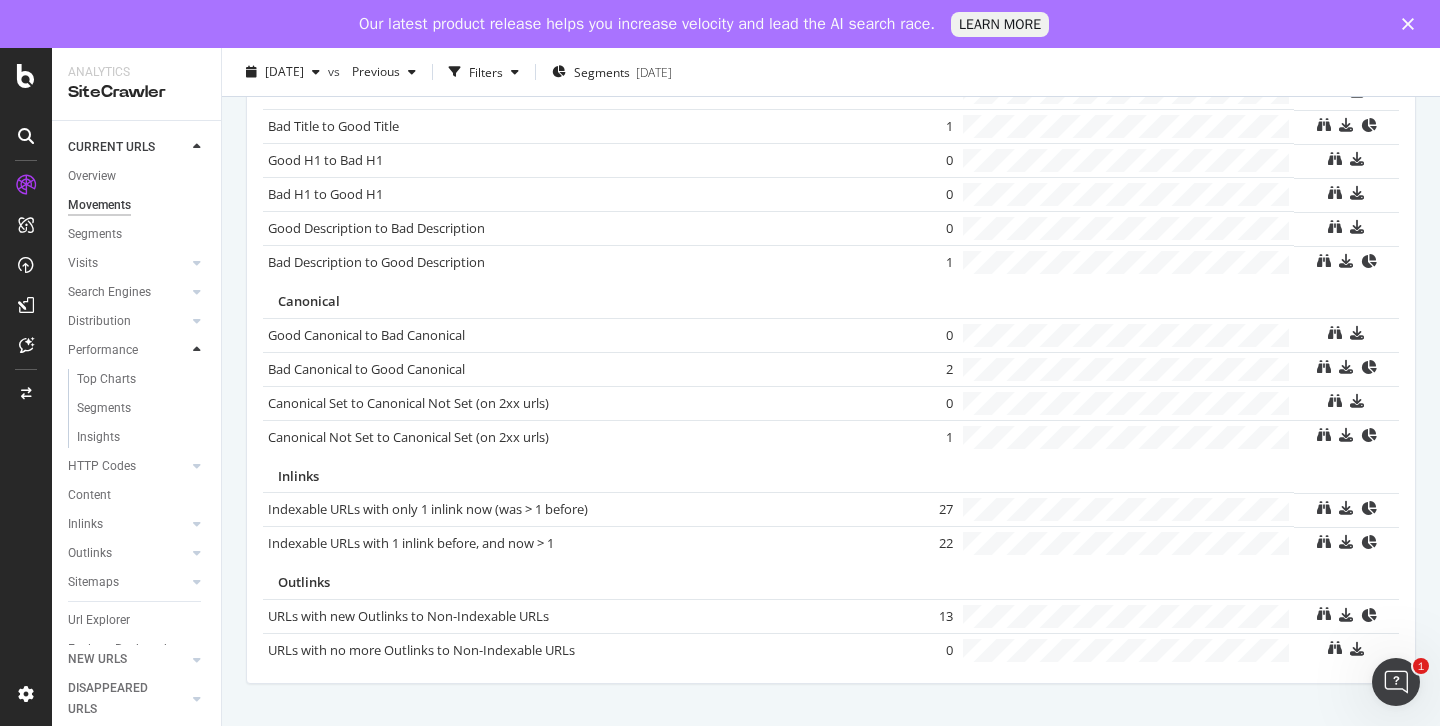 click at bounding box center [197, 350] 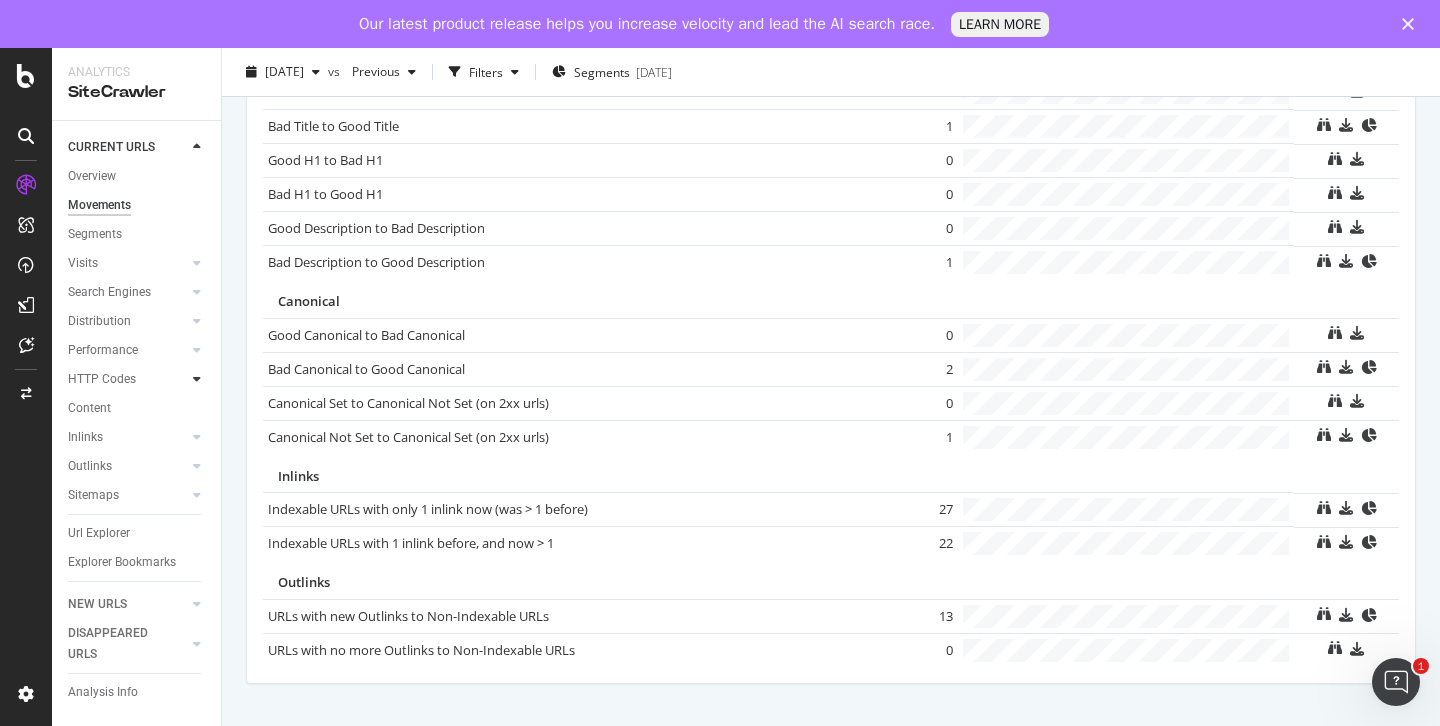 click at bounding box center [197, 379] 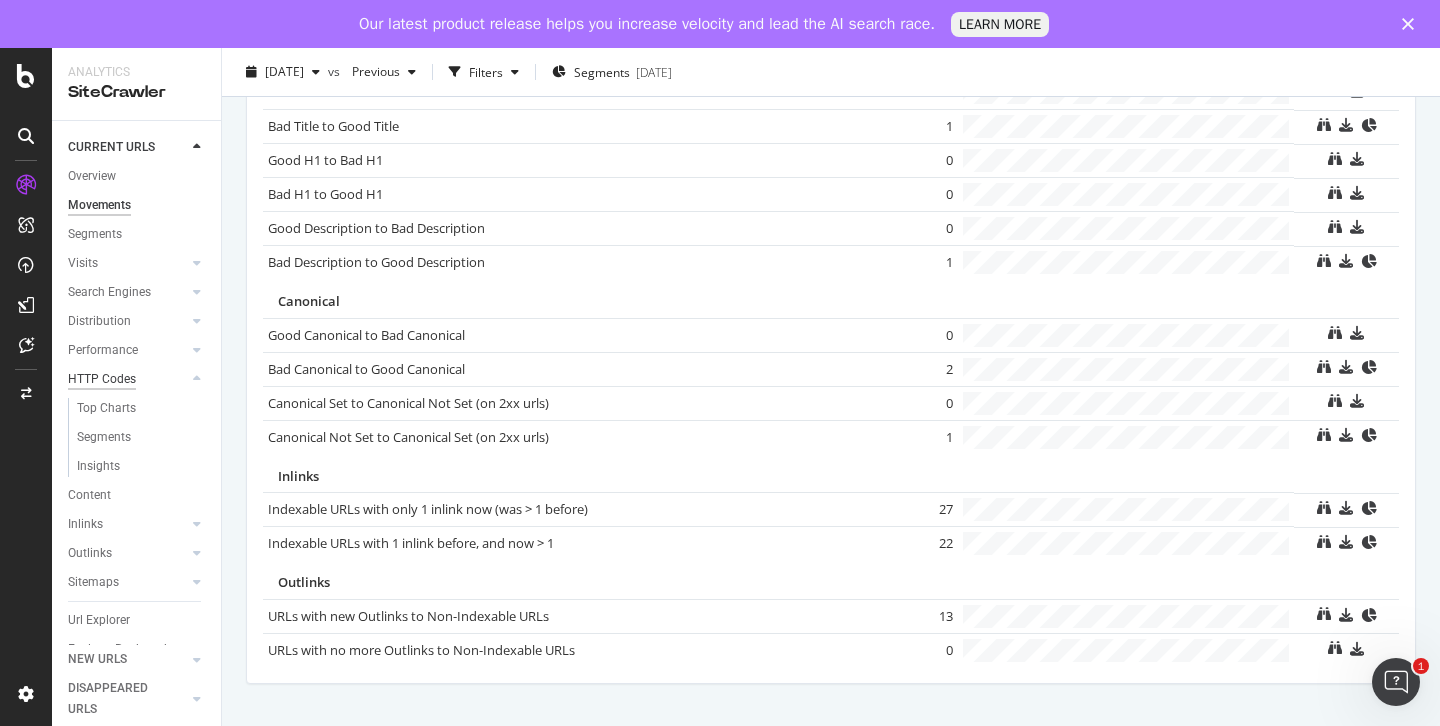 click on "HTTP Codes" at bounding box center [102, 379] 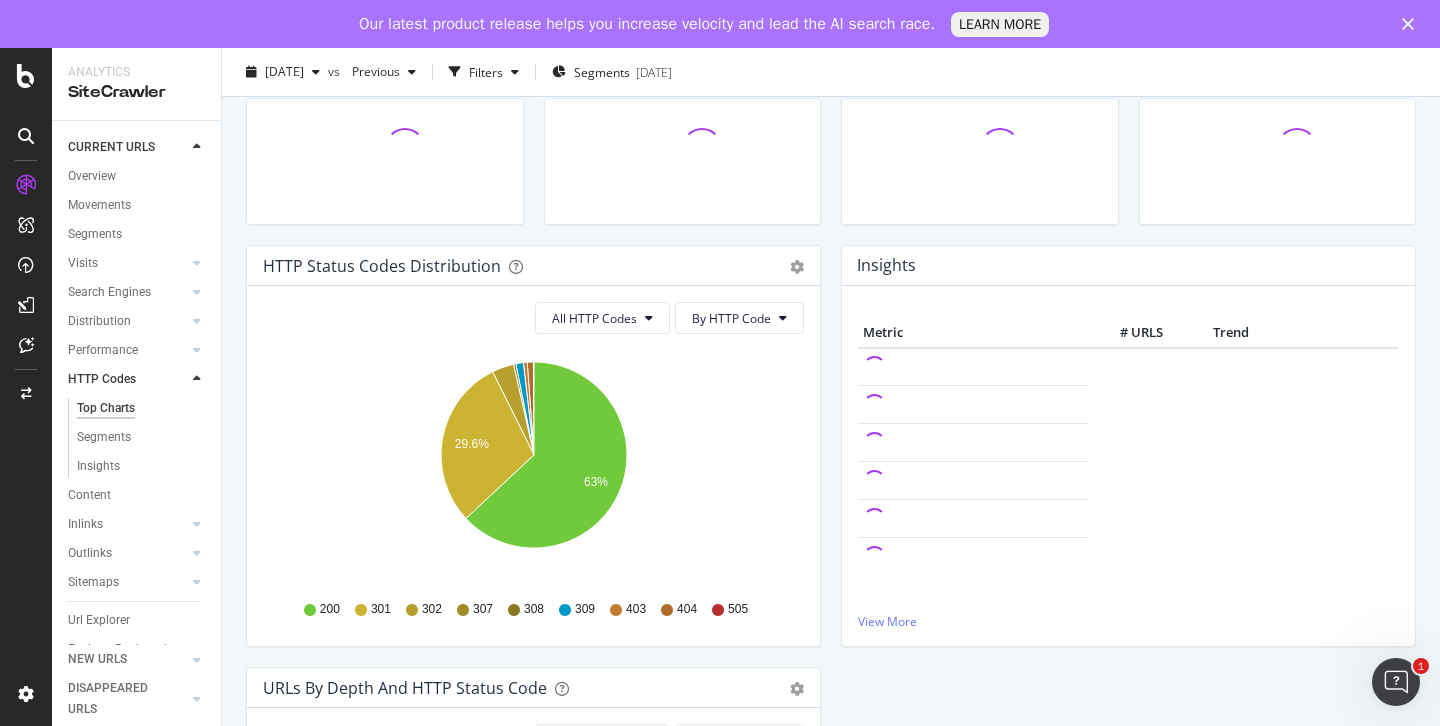 scroll, scrollTop: 0, scrollLeft: 0, axis: both 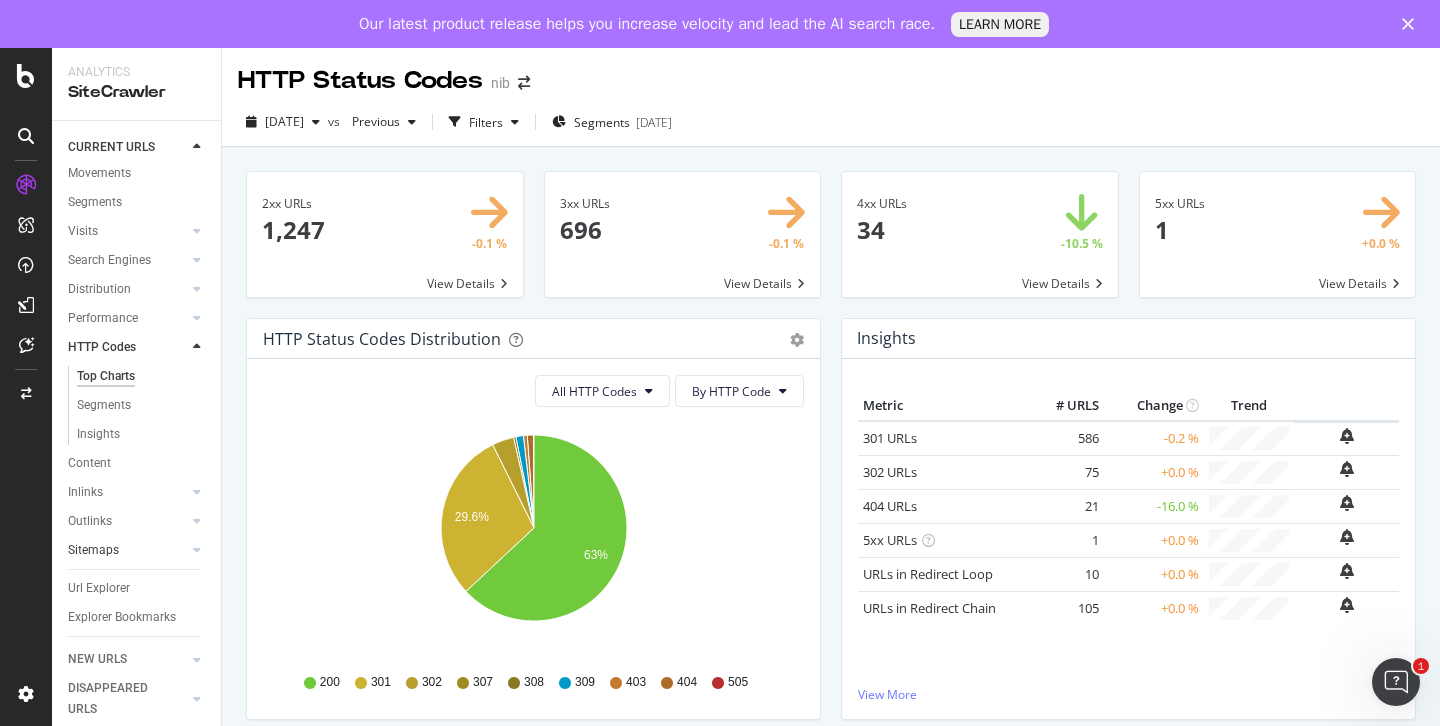 click on "Url Explorer" at bounding box center [99, 588] 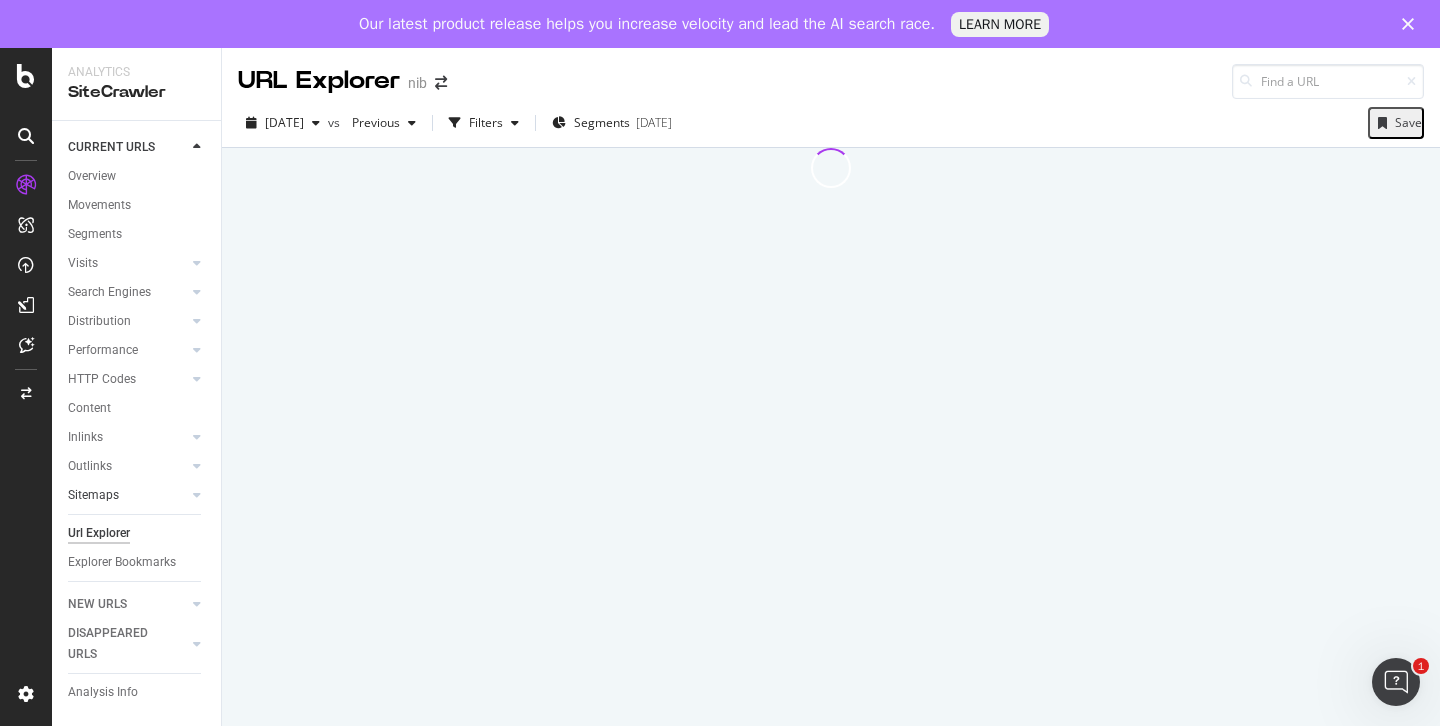 scroll, scrollTop: 0, scrollLeft: 0, axis: both 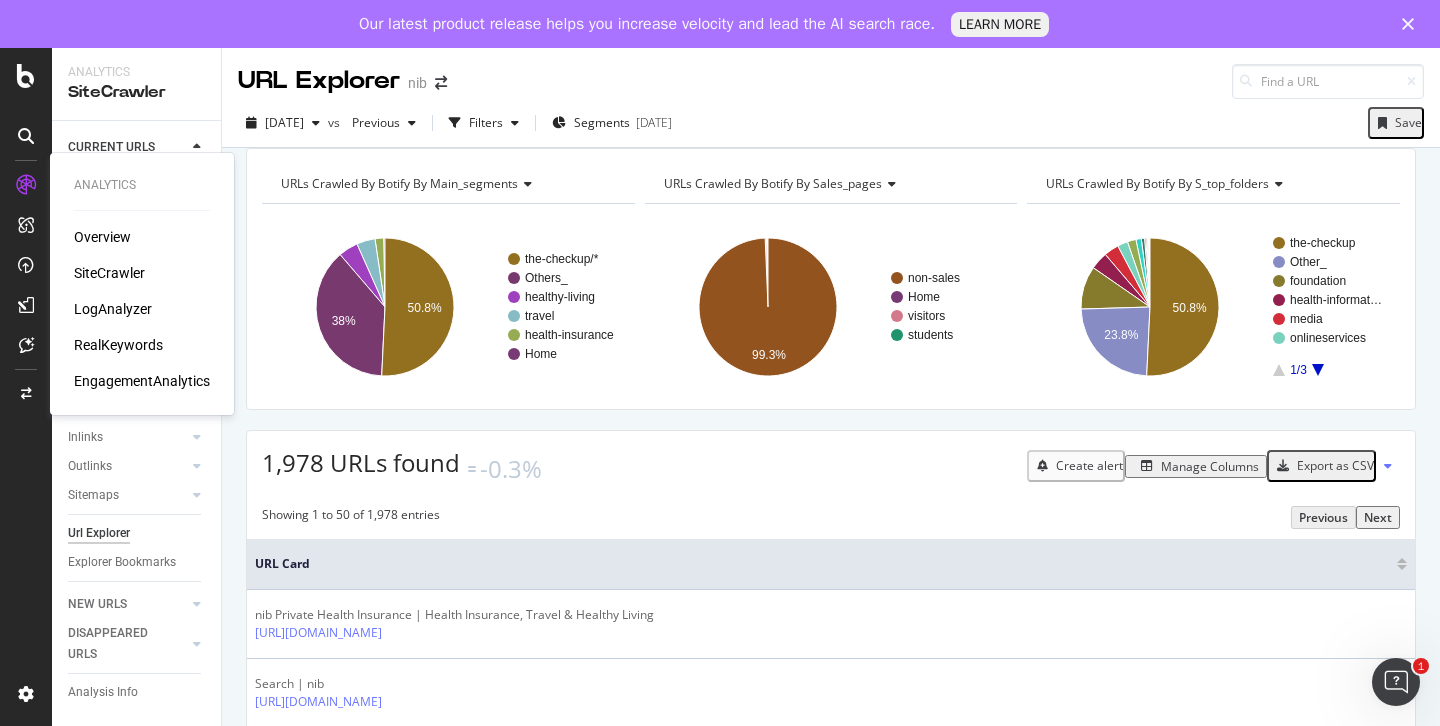 click on "LogAnalyzer" at bounding box center (113, 309) 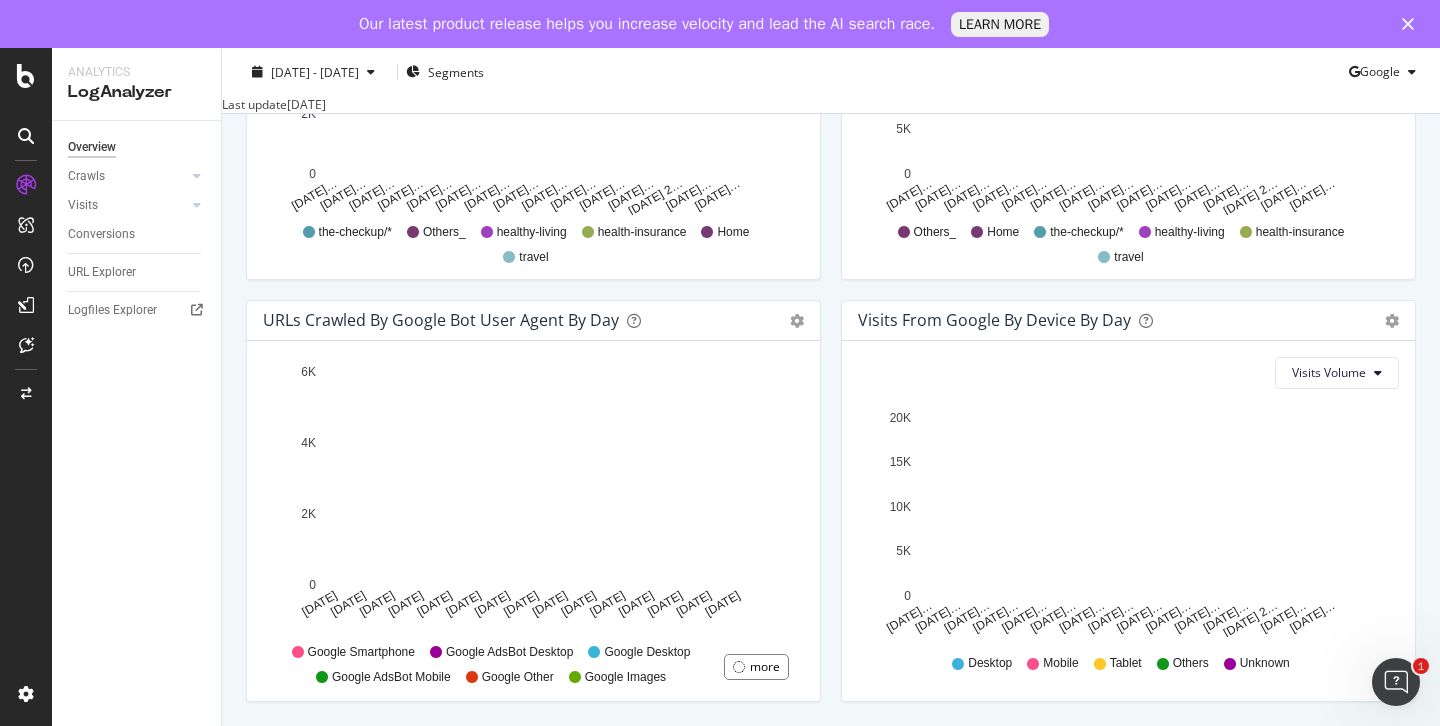 scroll, scrollTop: 941, scrollLeft: 0, axis: vertical 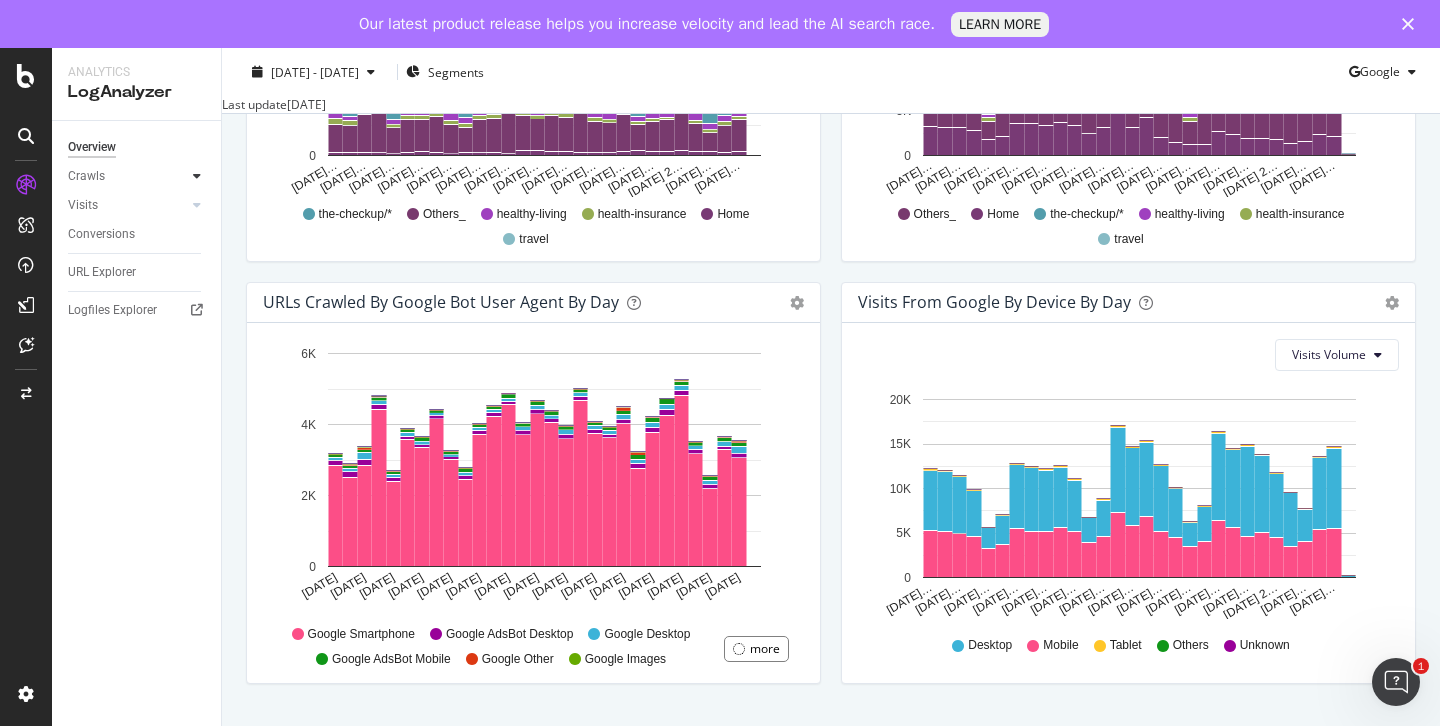 click at bounding box center (197, 176) 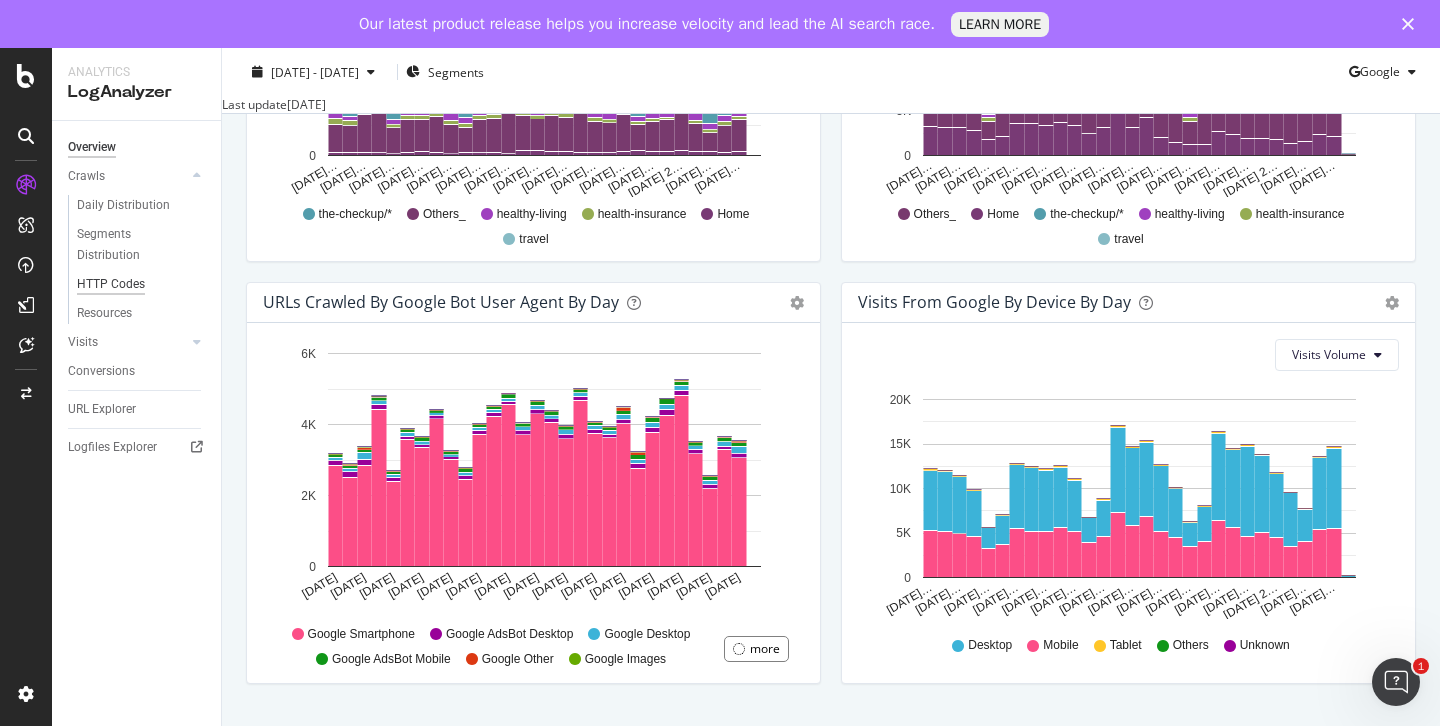 click on "HTTP Codes" at bounding box center [111, 284] 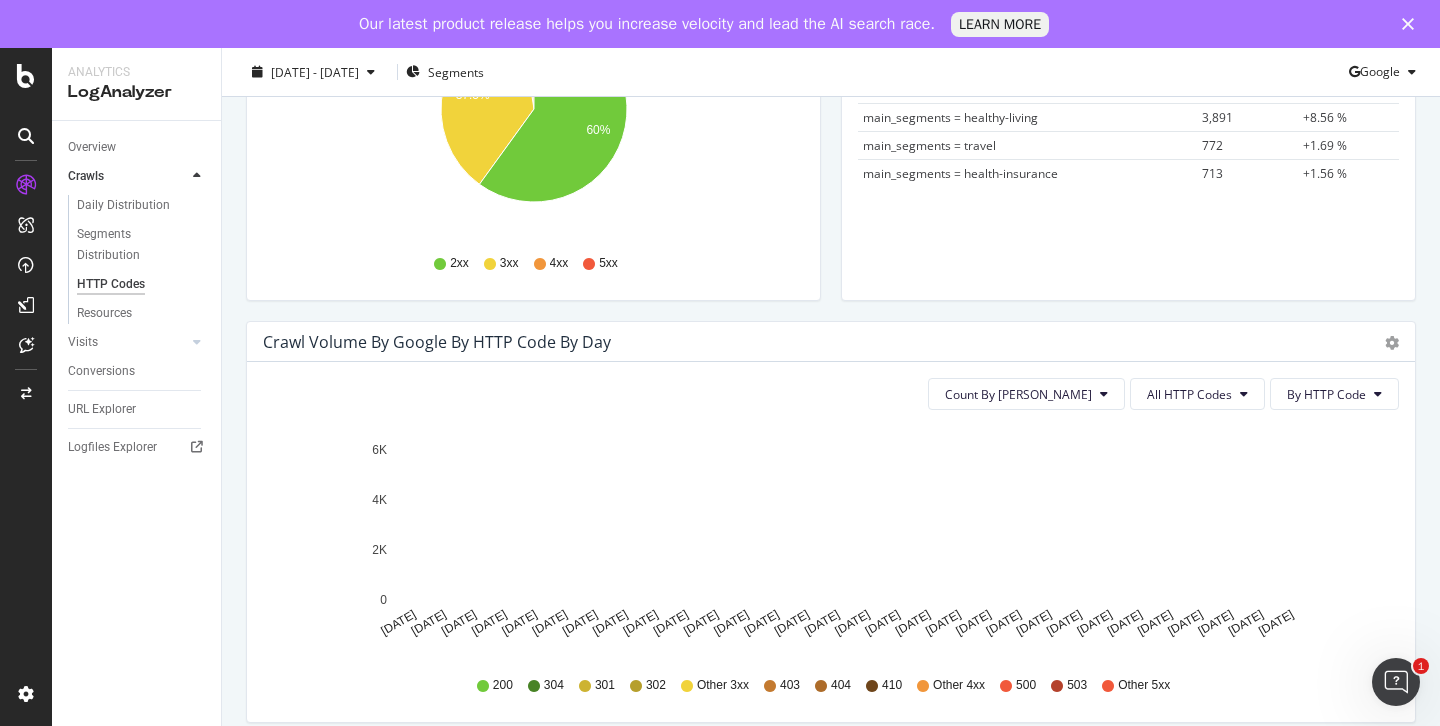 scroll, scrollTop: 0, scrollLeft: 0, axis: both 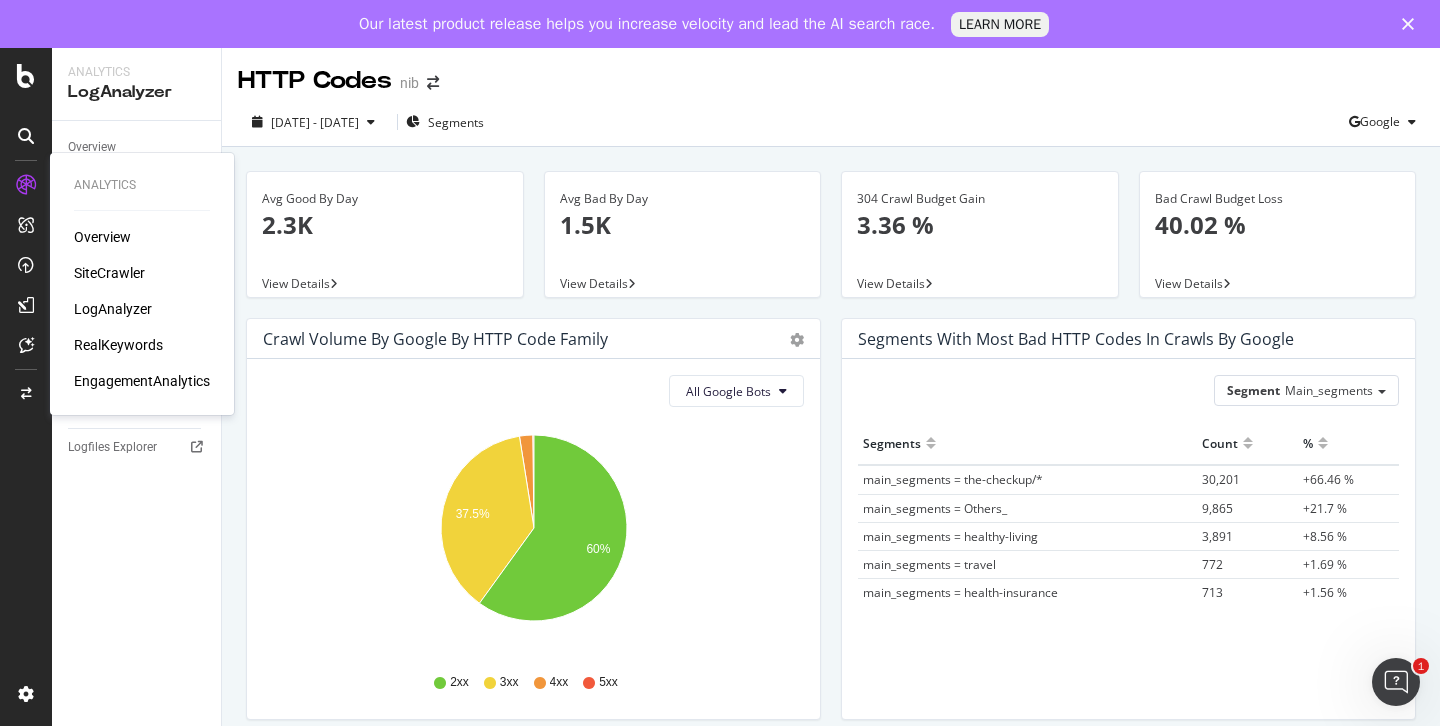click on "RealKeywords" at bounding box center [118, 345] 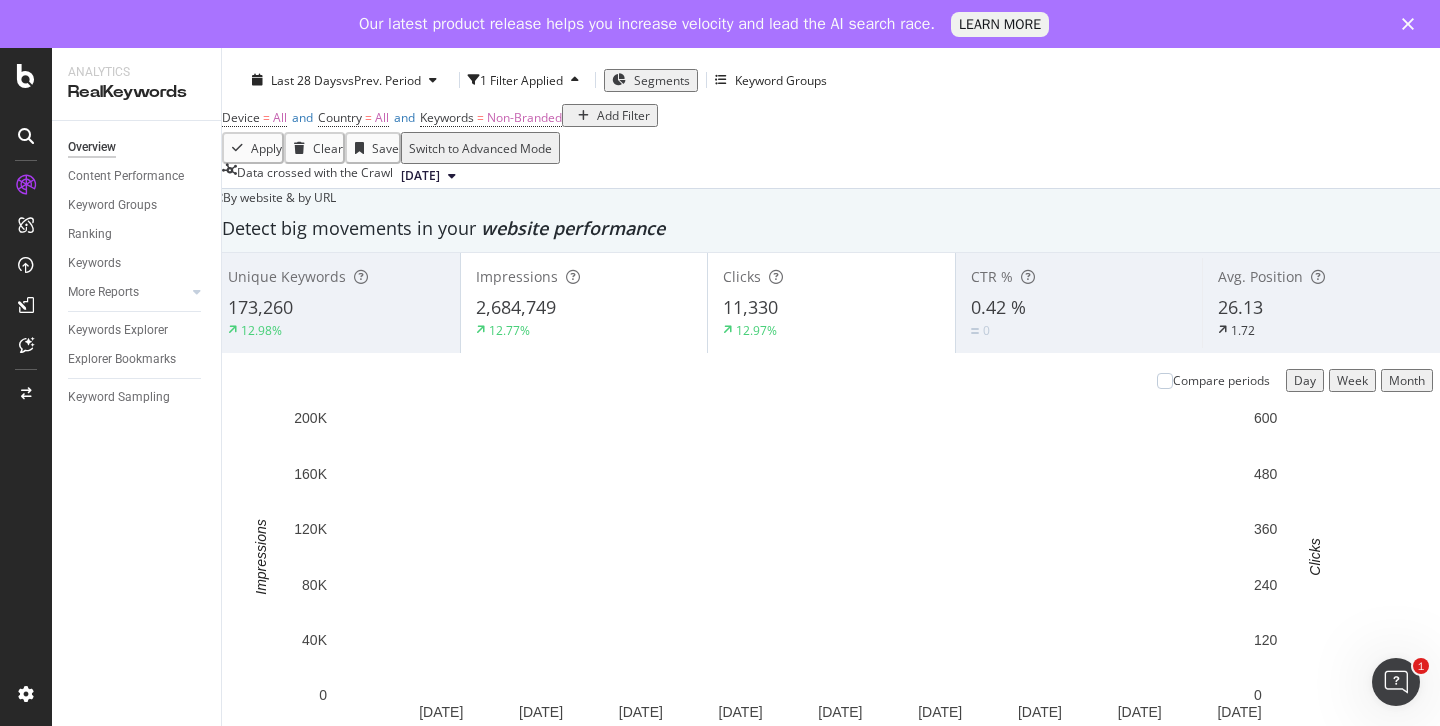 scroll, scrollTop: 0, scrollLeft: 0, axis: both 